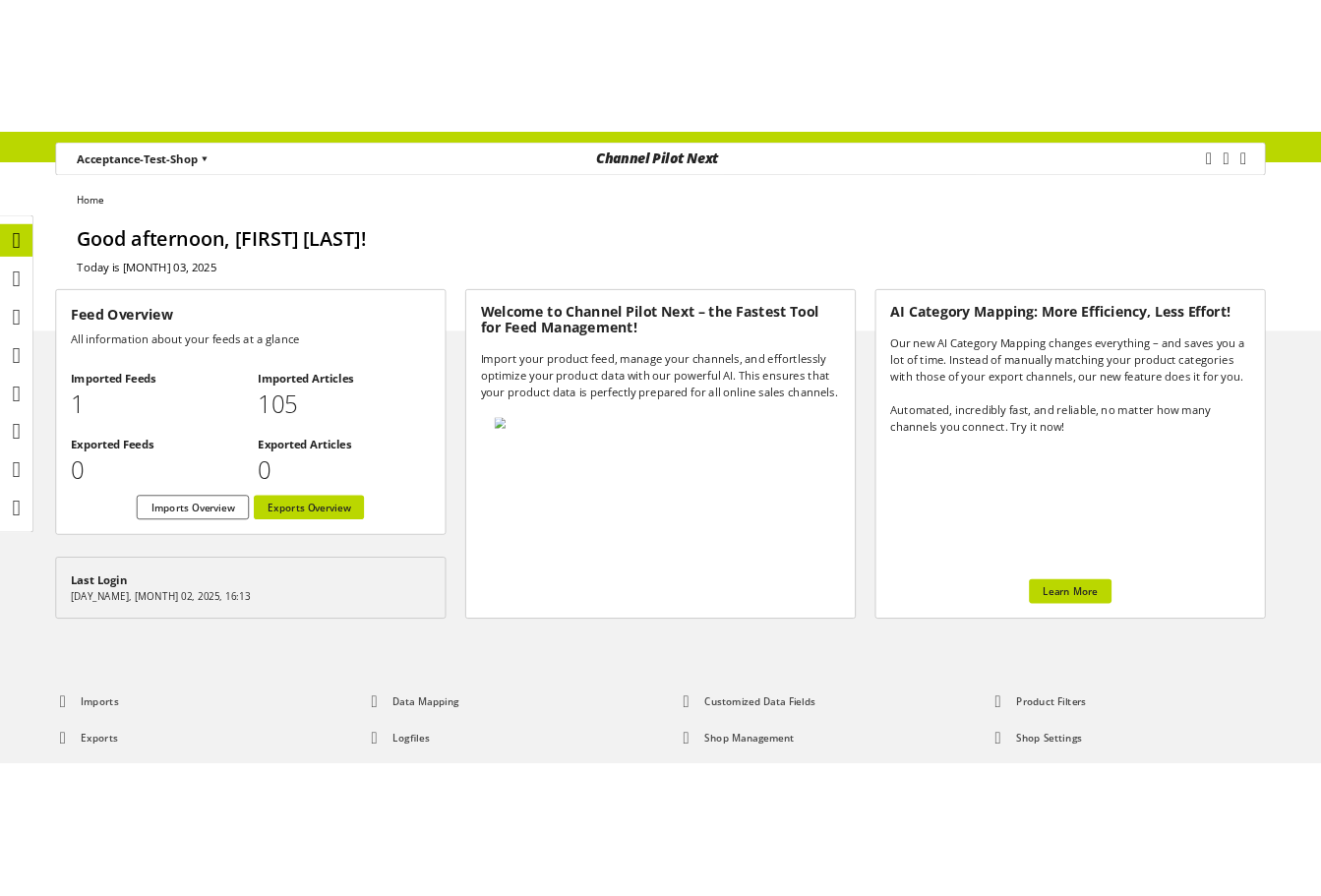 scroll, scrollTop: 0, scrollLeft: 0, axis: both 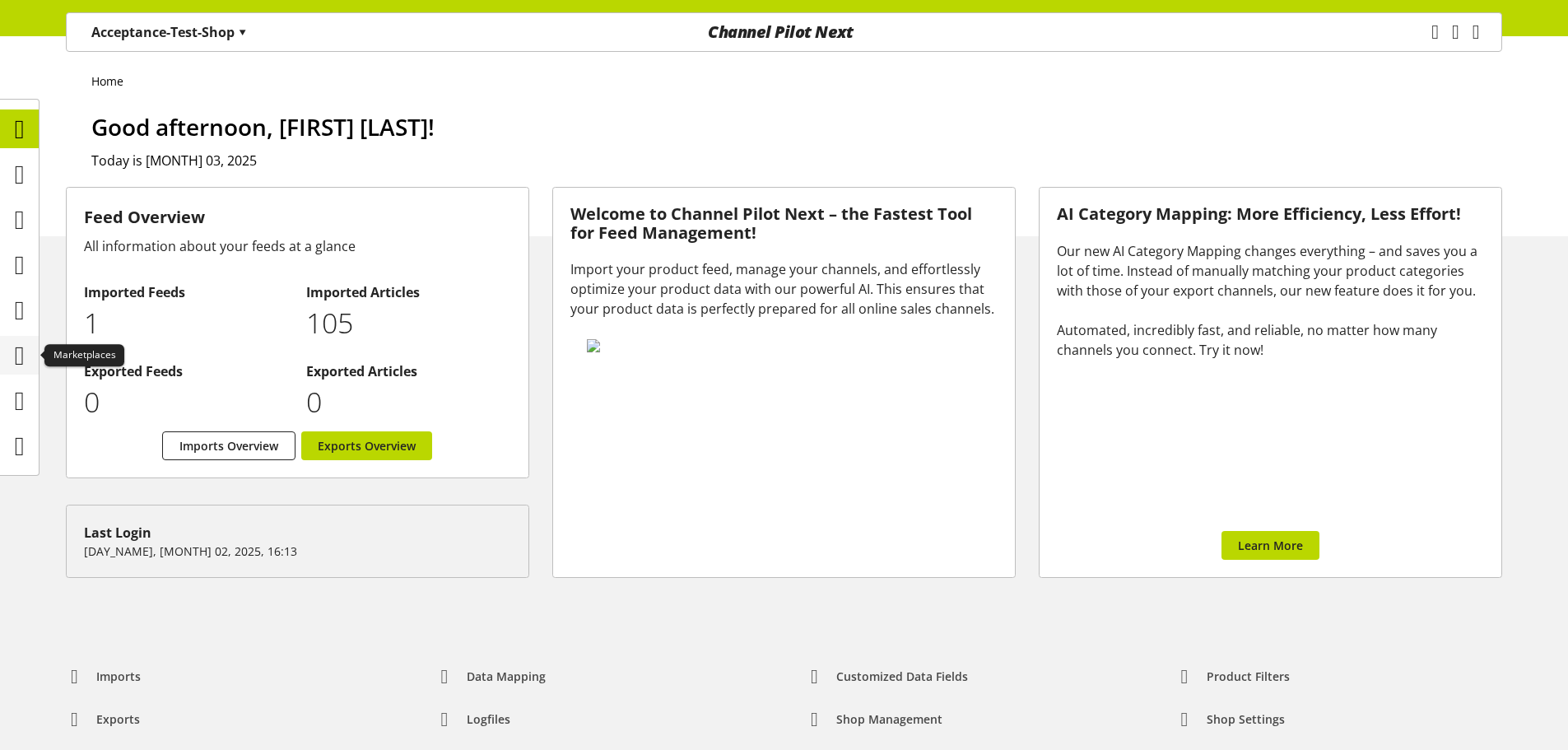 click at bounding box center [20, 356] 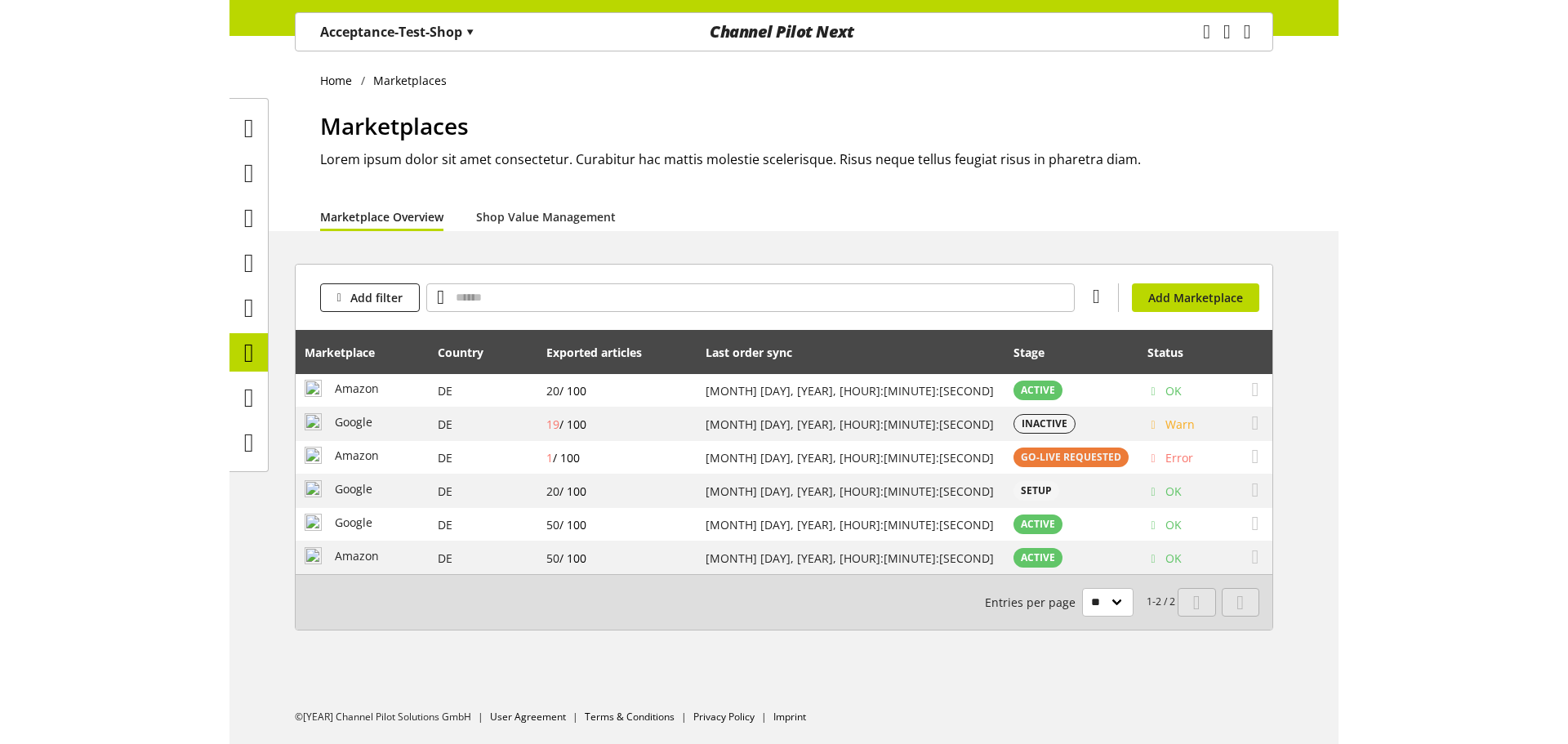 scroll, scrollTop: 0, scrollLeft: 0, axis: both 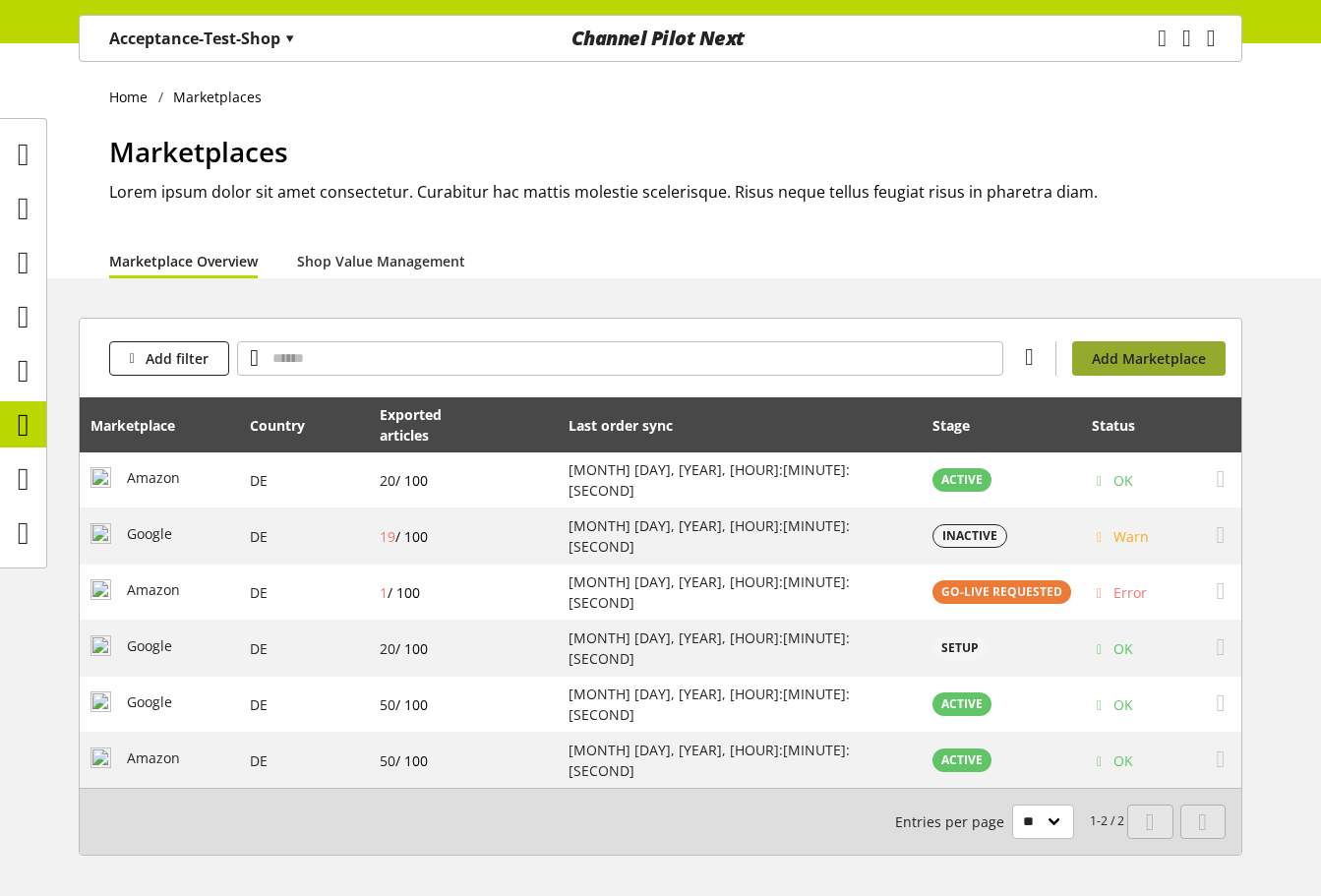 click on "Add Marketplace" at bounding box center (1149, 358) 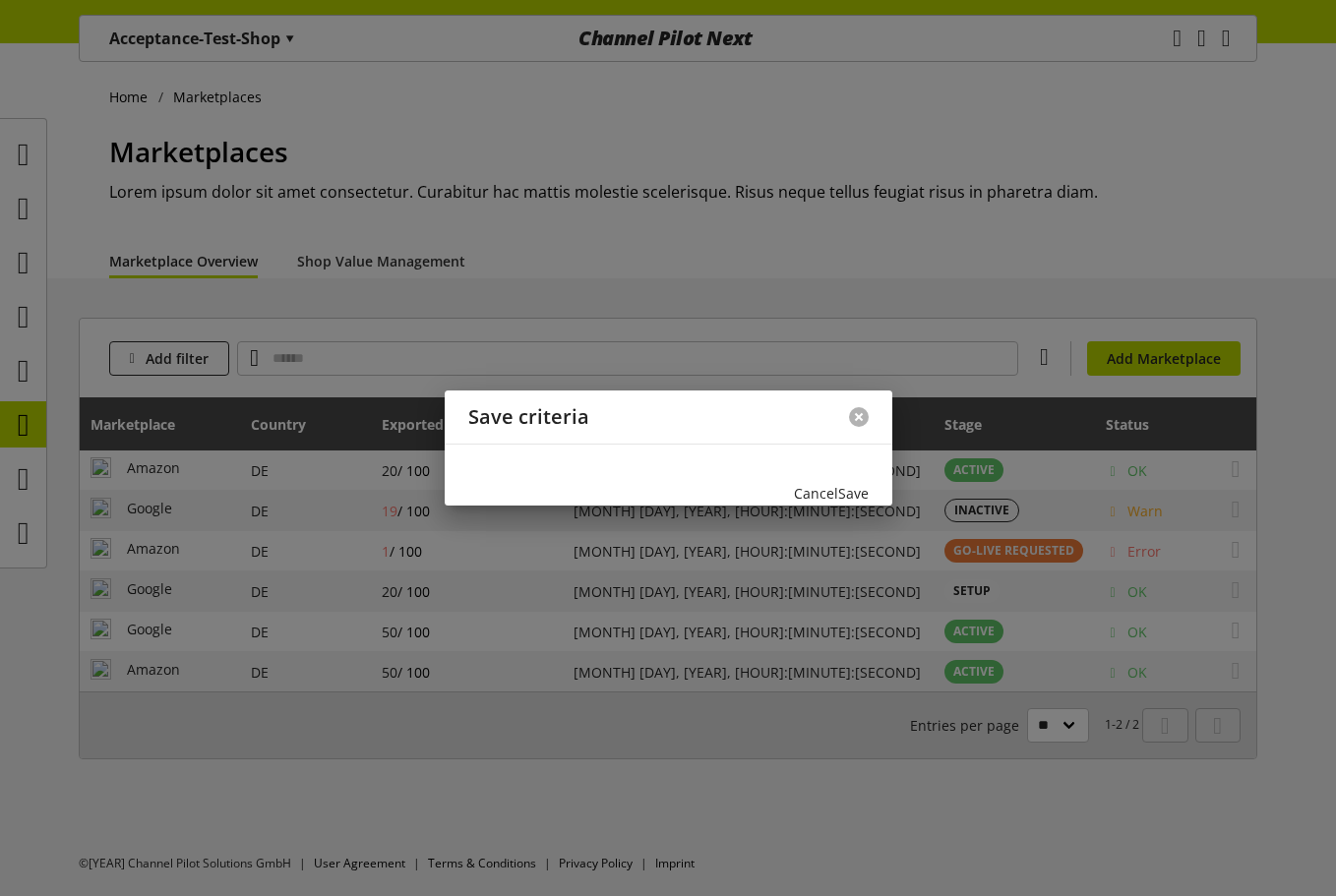 click at bounding box center (859, 417) 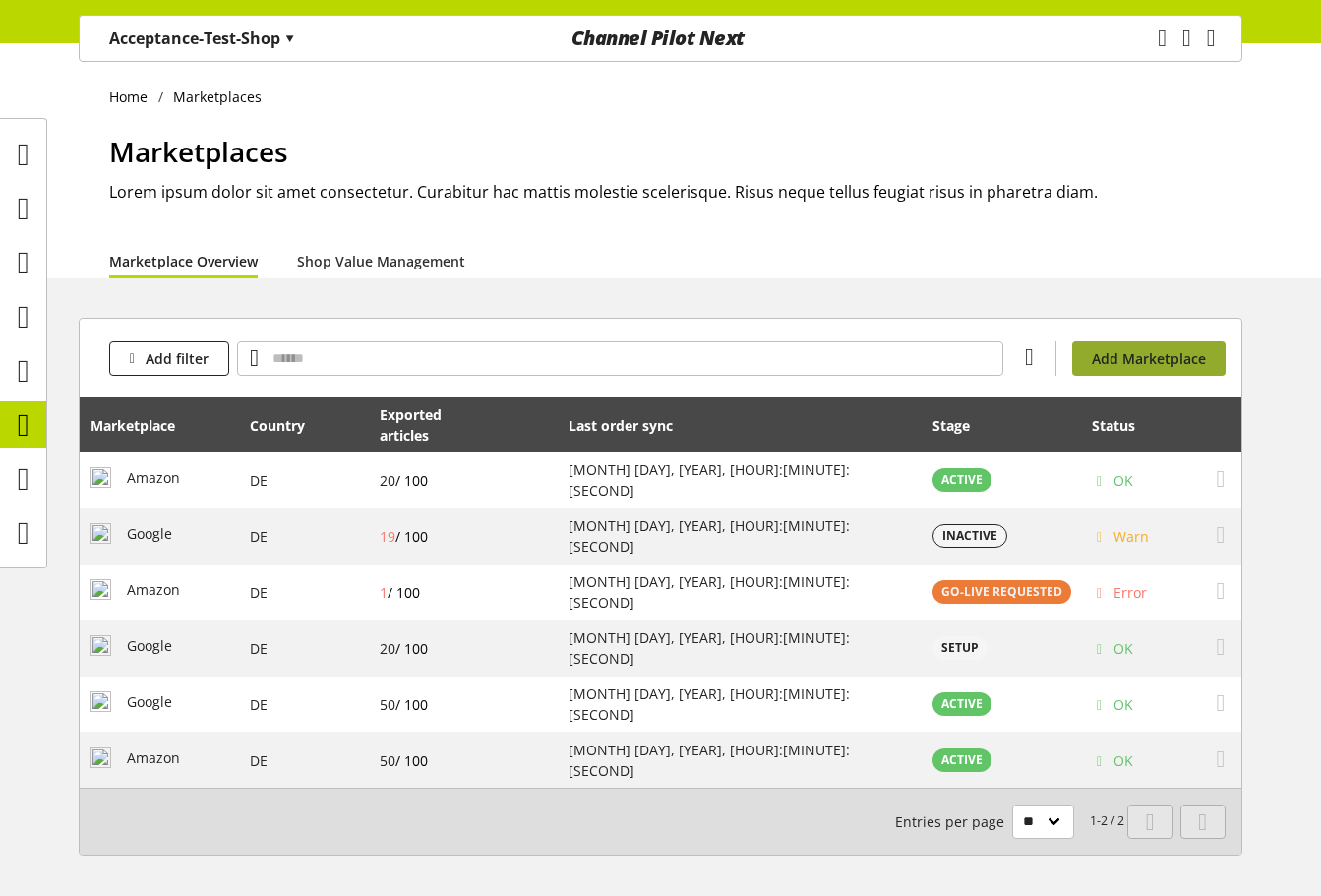 click on "Add Marketplace" at bounding box center [1149, 358] 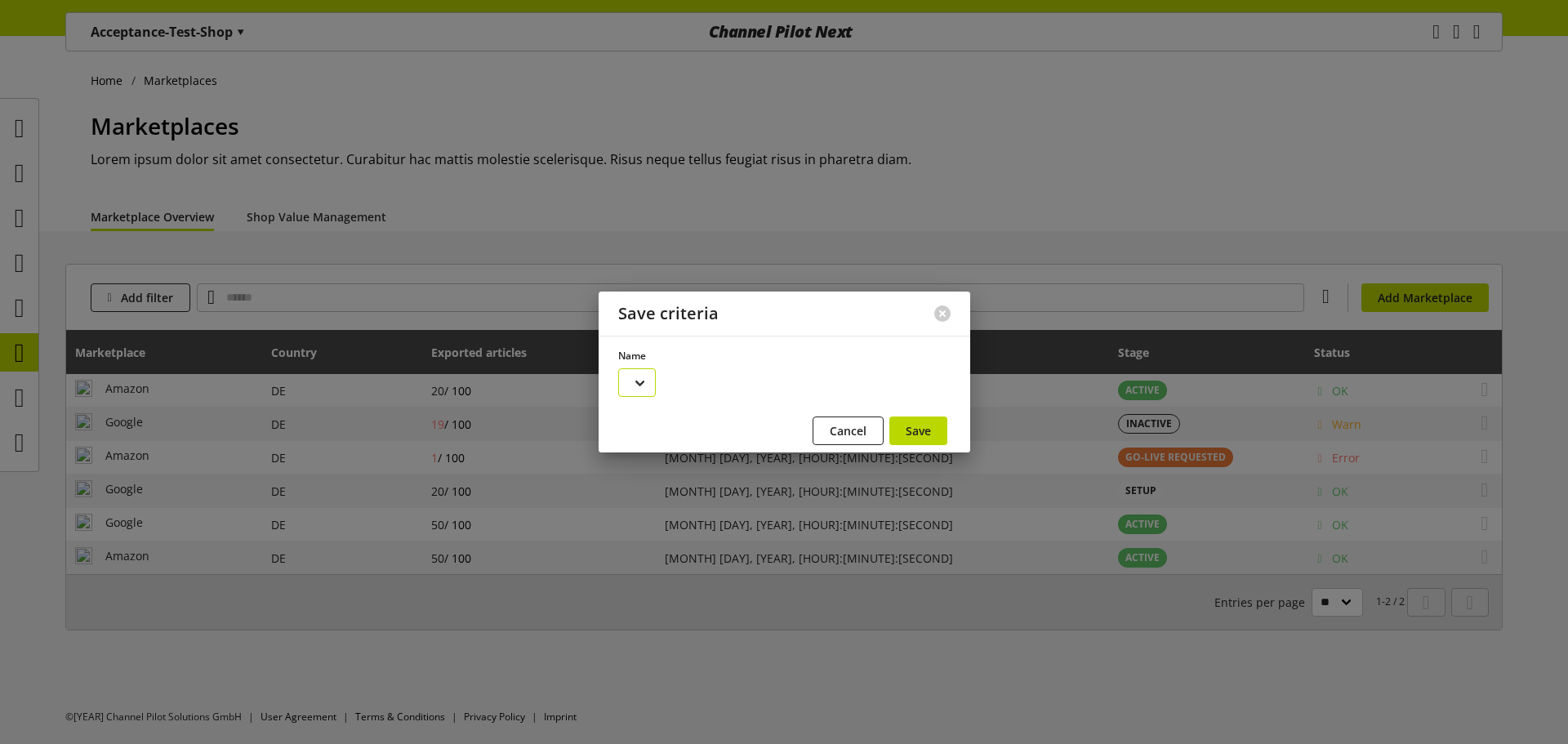 click at bounding box center (637, 382) 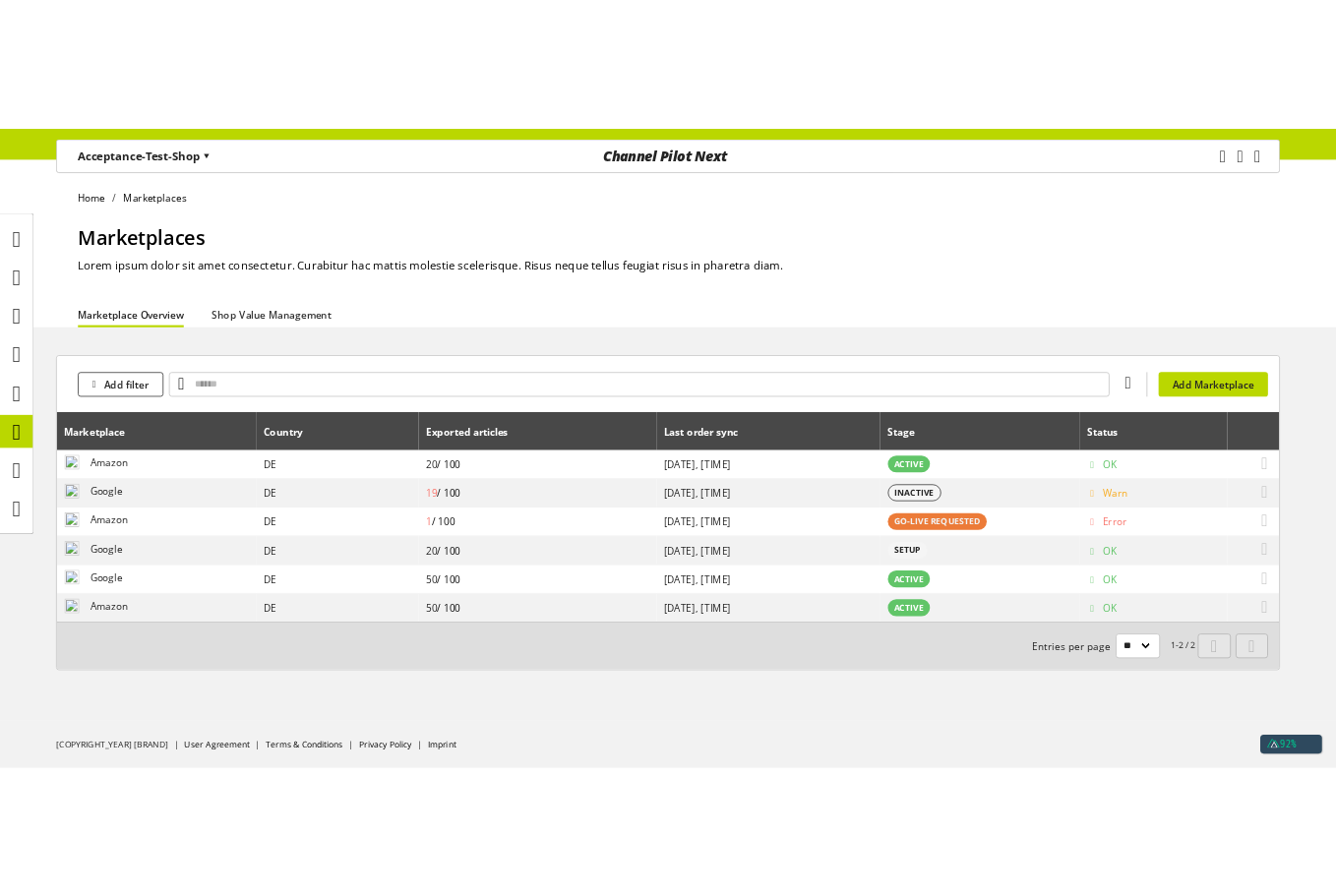 scroll, scrollTop: 0, scrollLeft: 0, axis: both 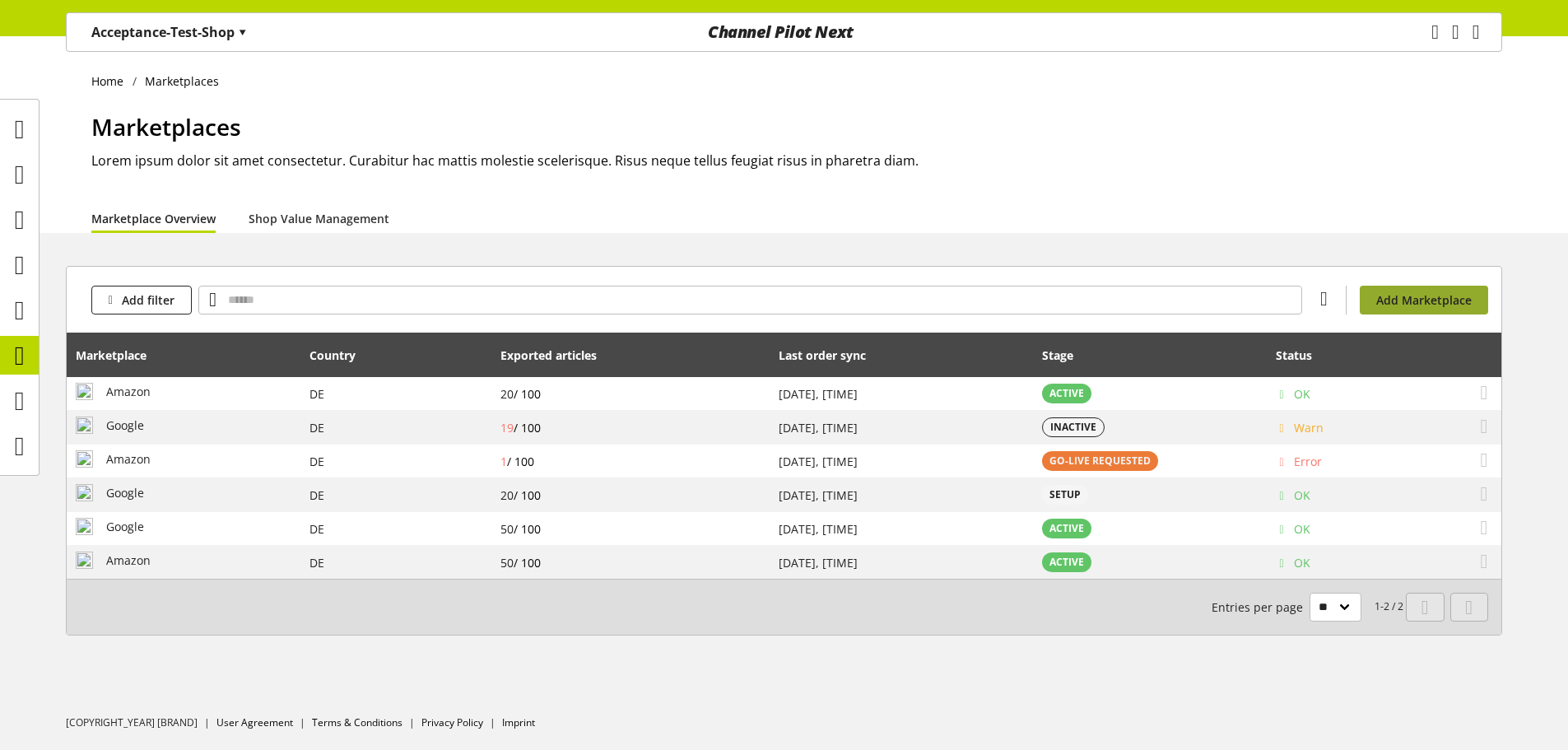 click on "Add Marketplace" at bounding box center (1424, 300) 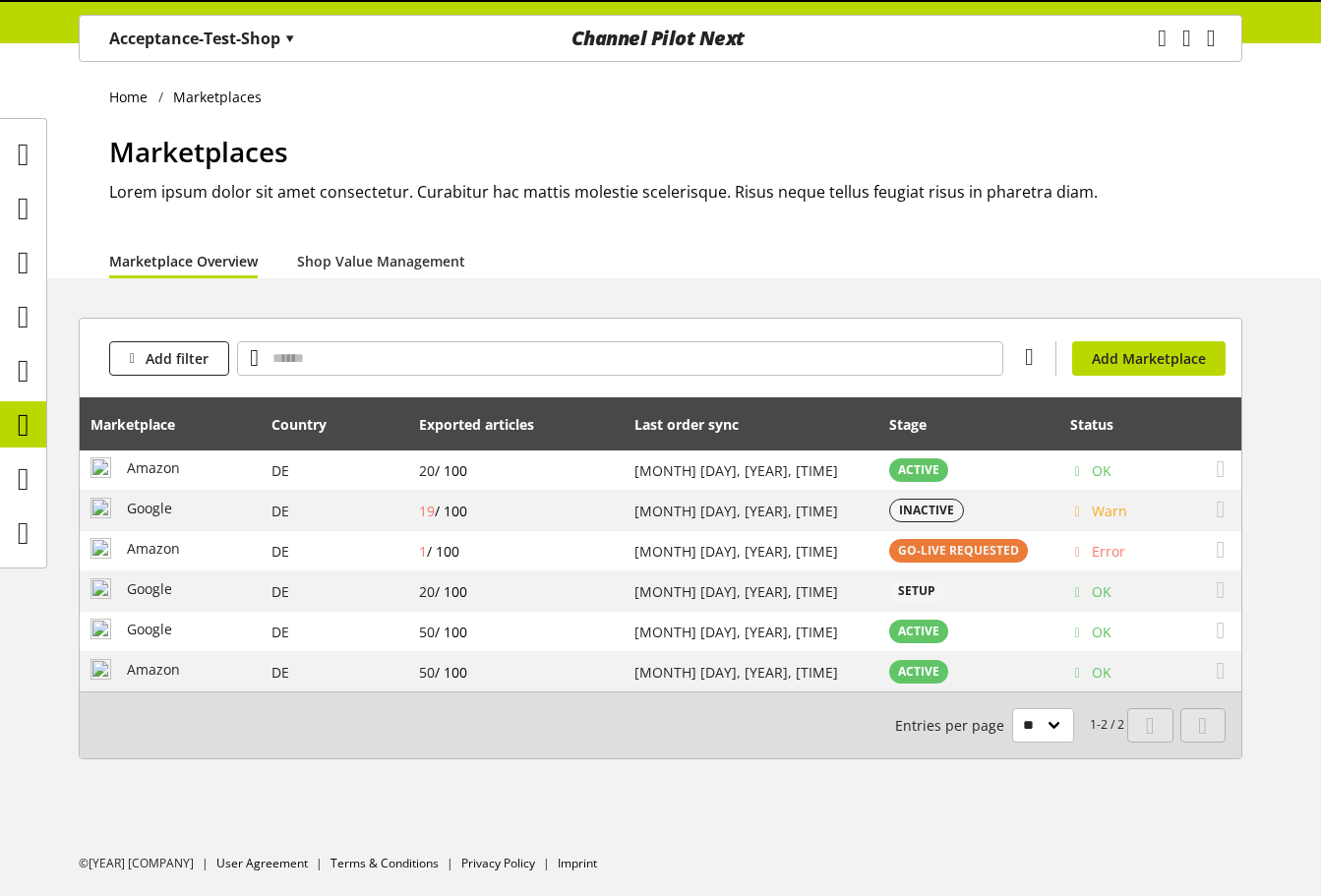 scroll, scrollTop: 0, scrollLeft: 0, axis: both 